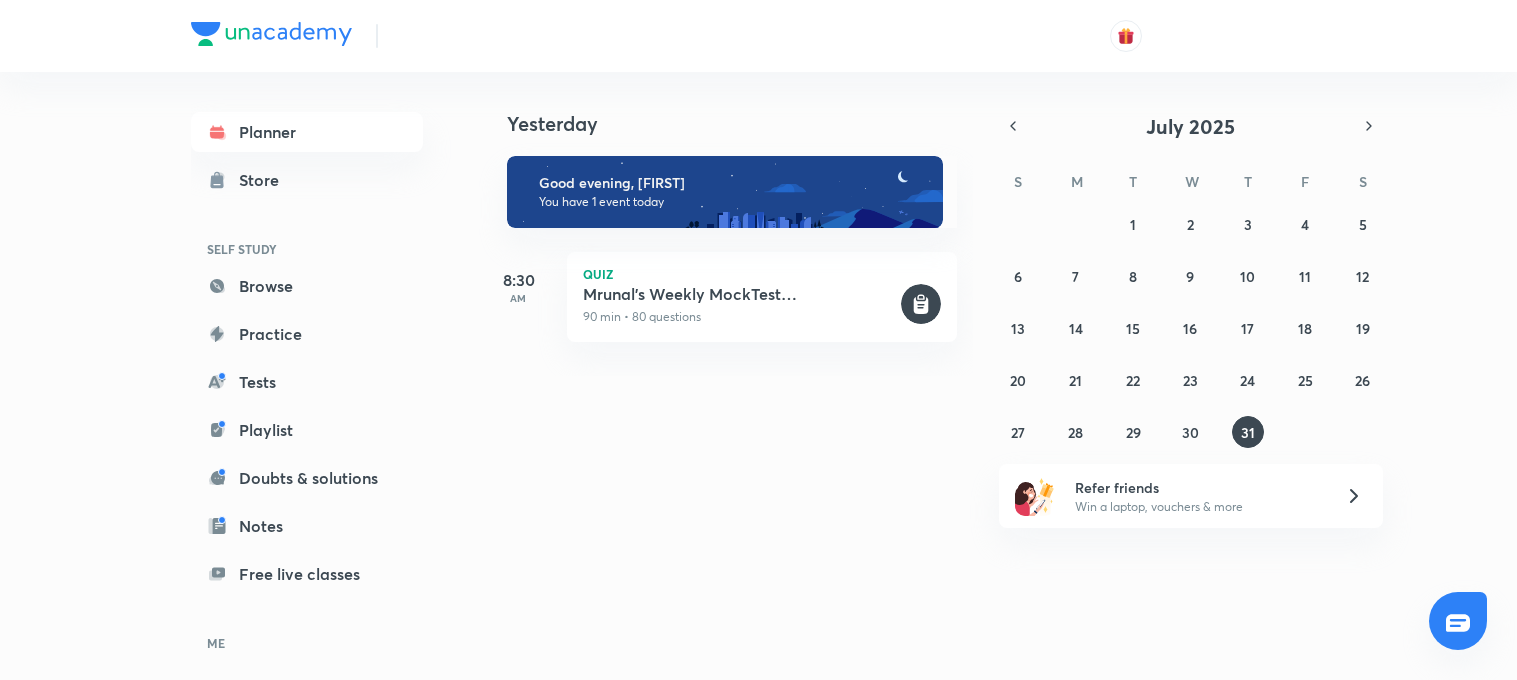 scroll, scrollTop: 0, scrollLeft: 0, axis: both 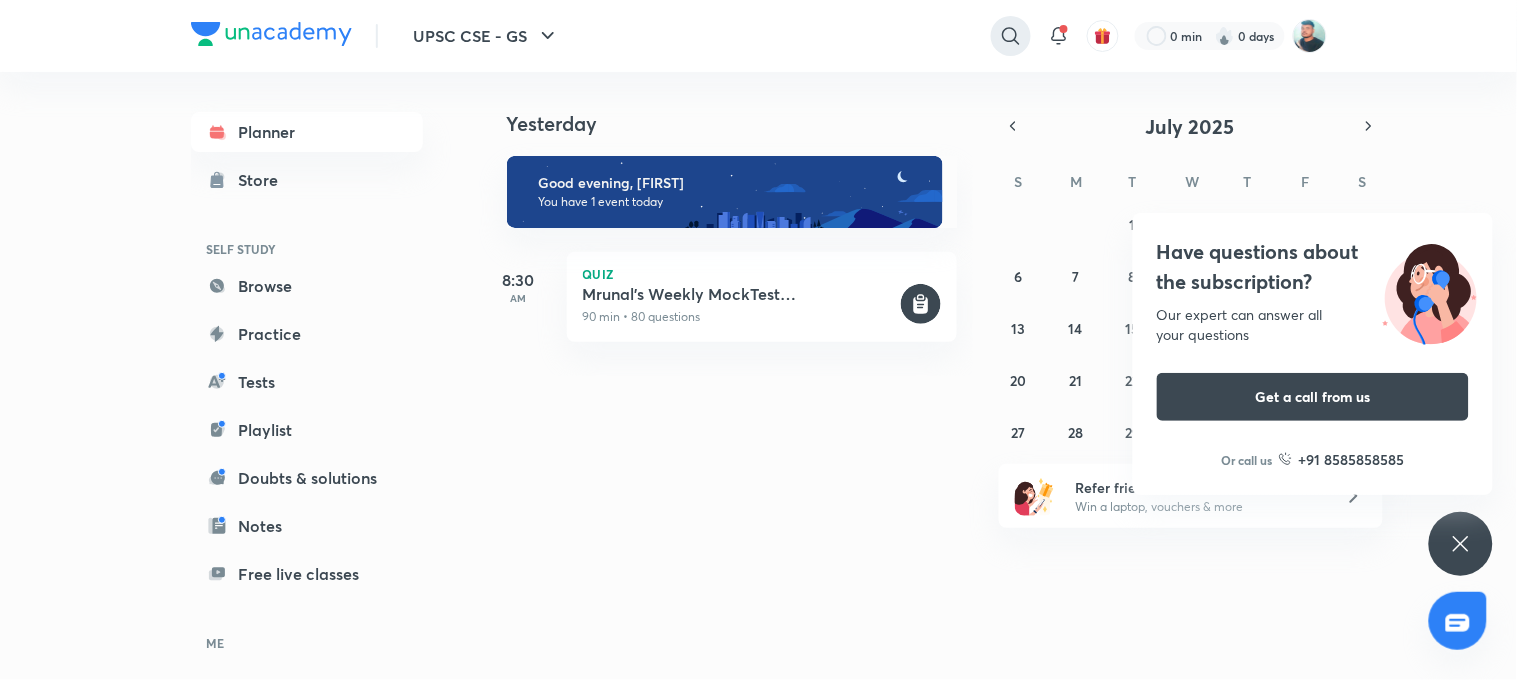 click 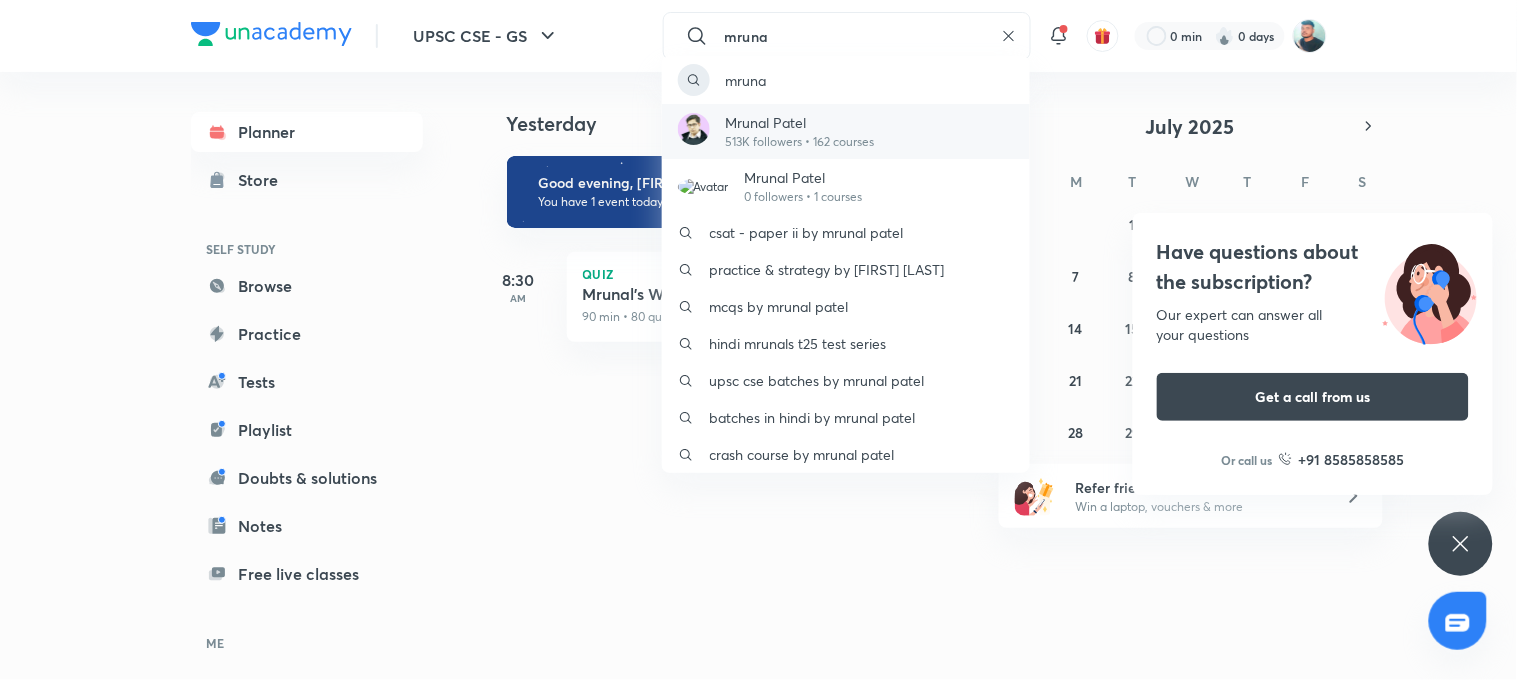 type on "mruna" 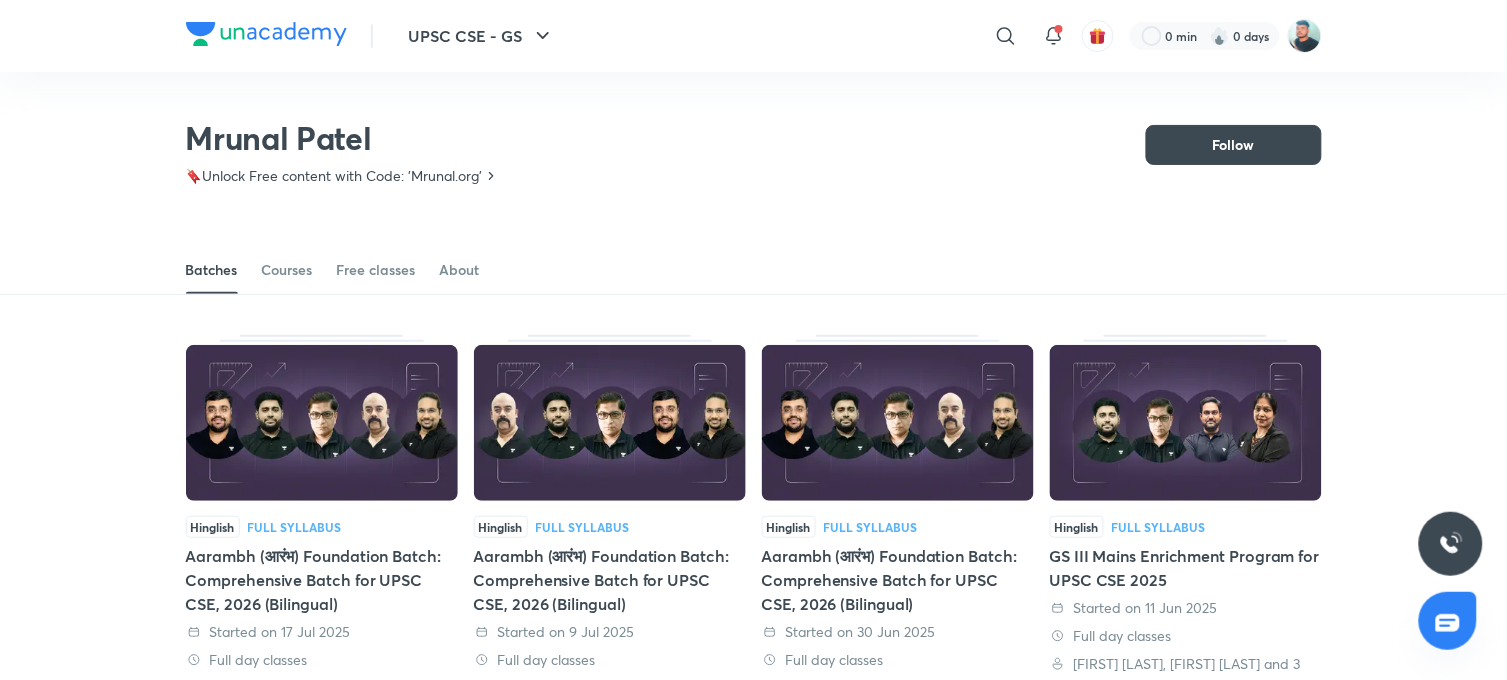 scroll, scrollTop: 86, scrollLeft: 0, axis: vertical 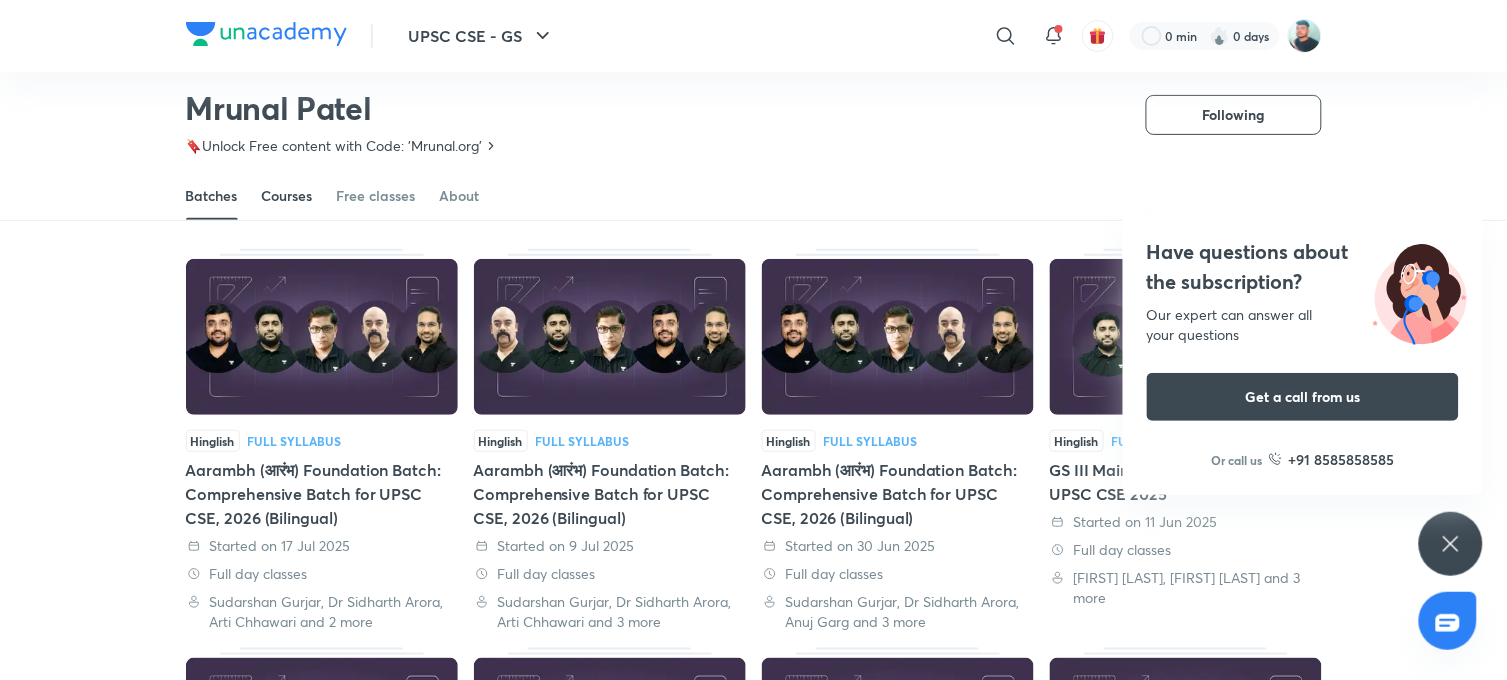 click on "Courses" at bounding box center (287, 196) 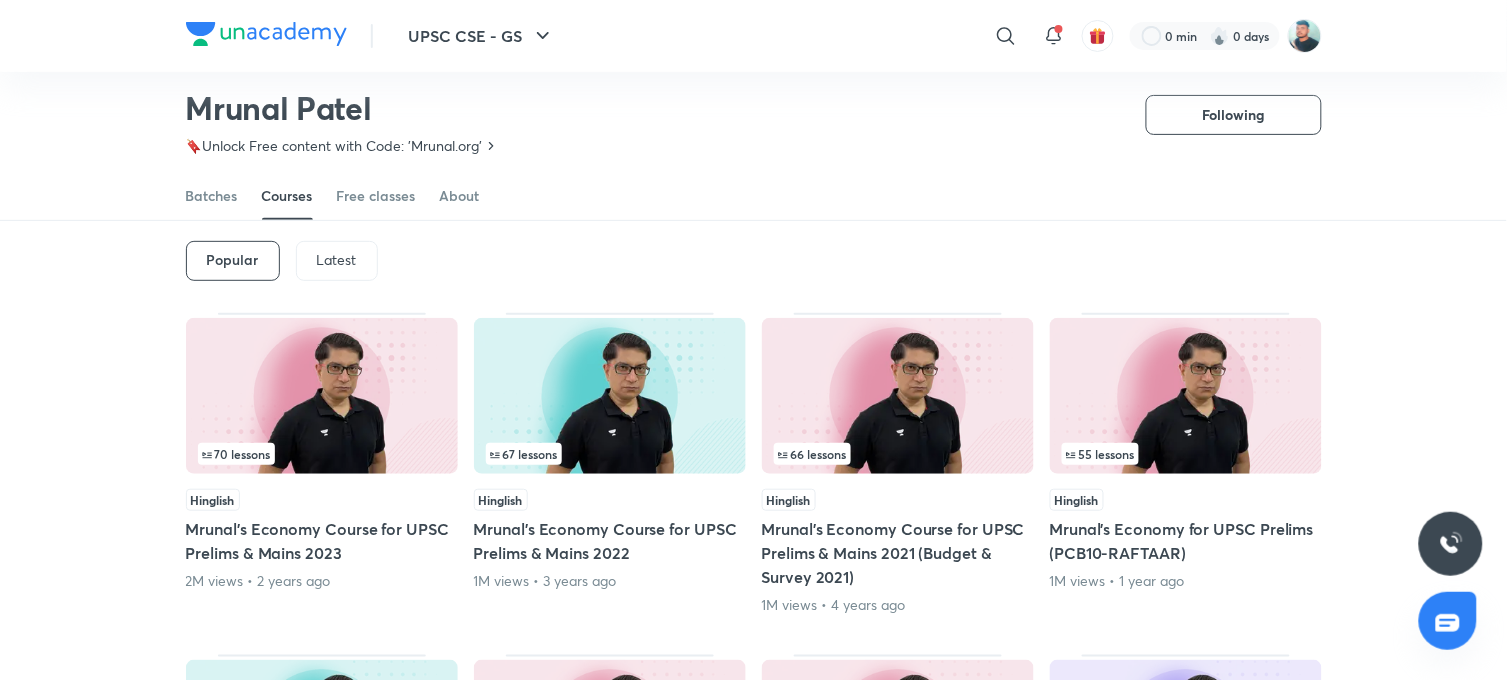 click on "Latest" at bounding box center [337, 260] 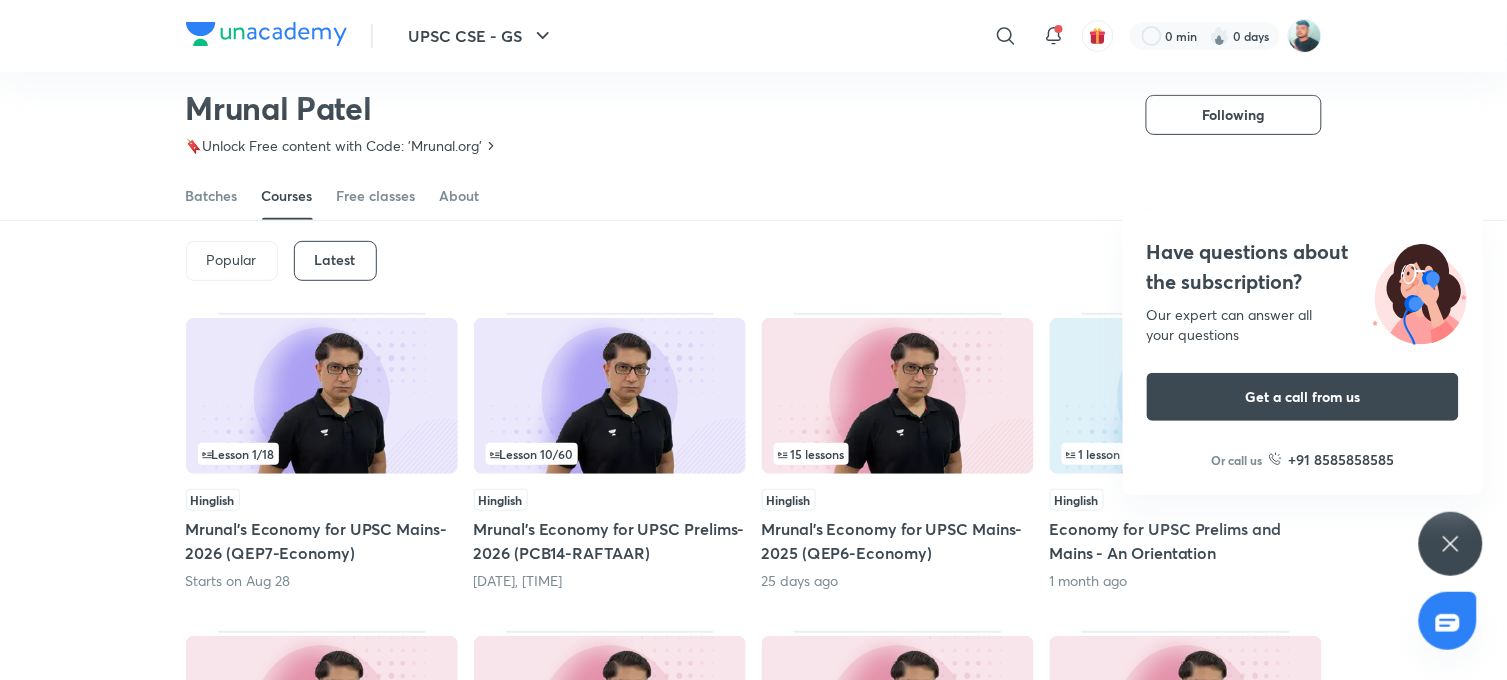 click 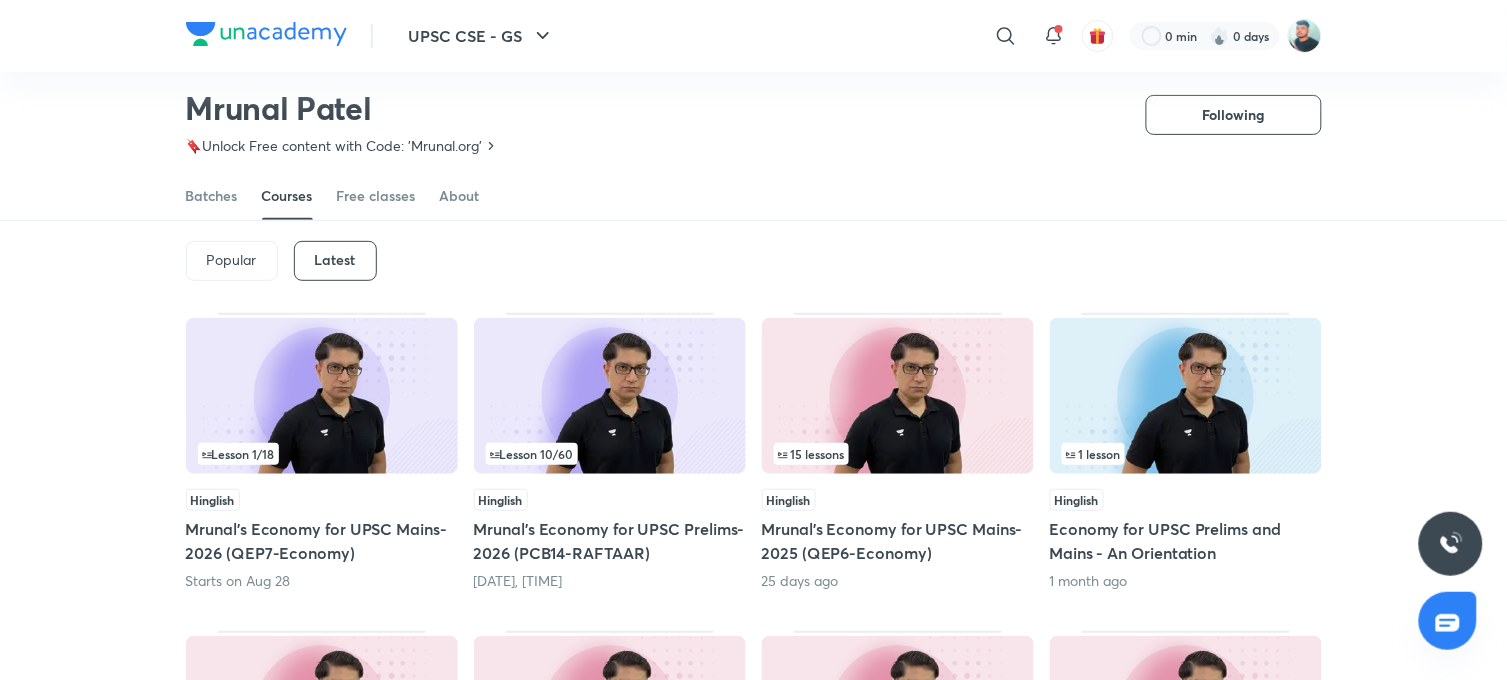 click at bounding box center (610, 396) 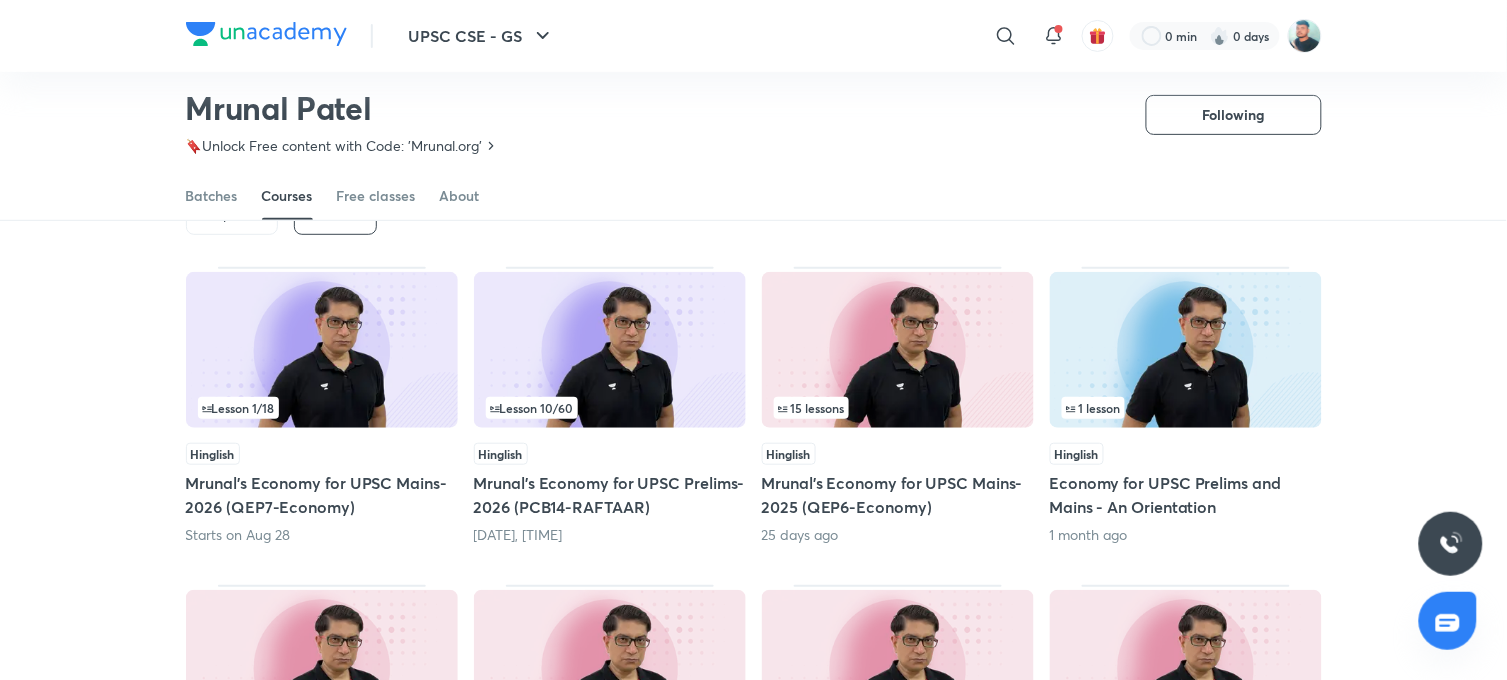 click at bounding box center [610, 350] 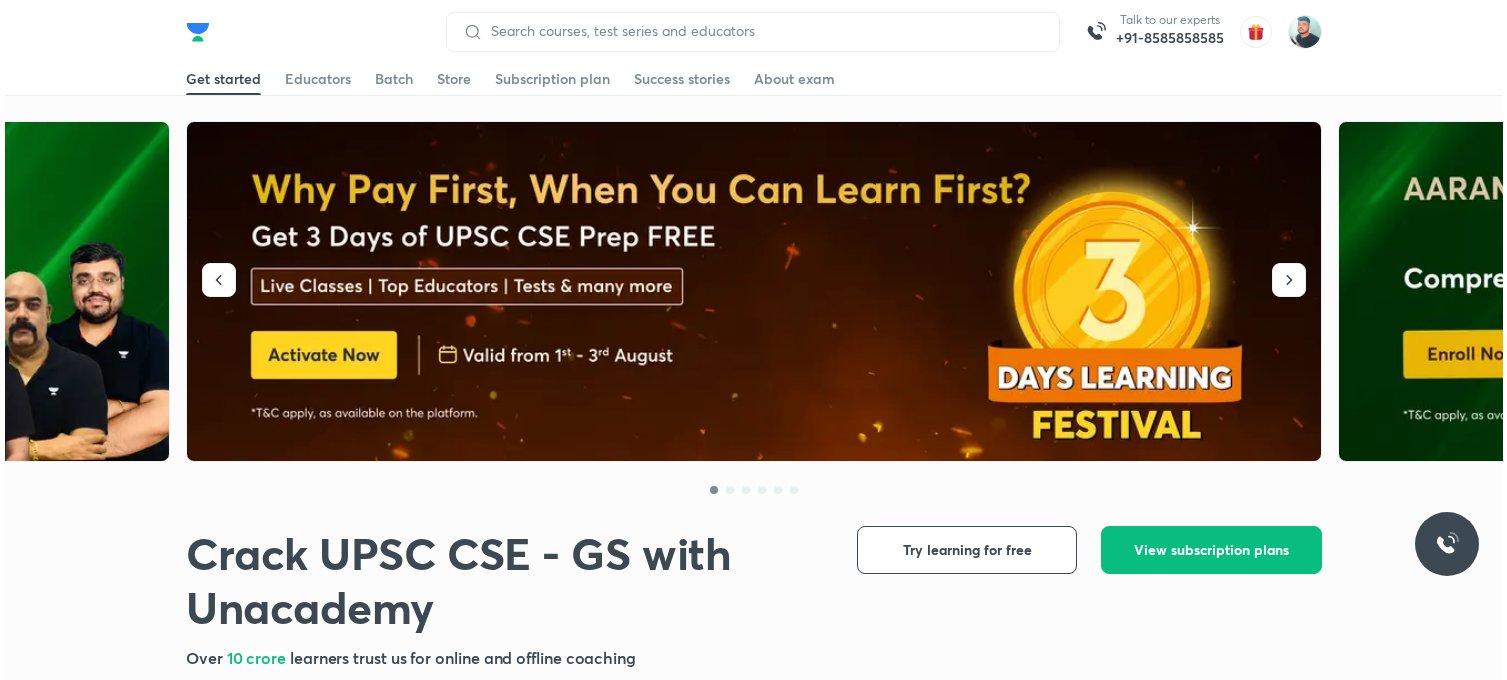 scroll, scrollTop: 0, scrollLeft: 0, axis: both 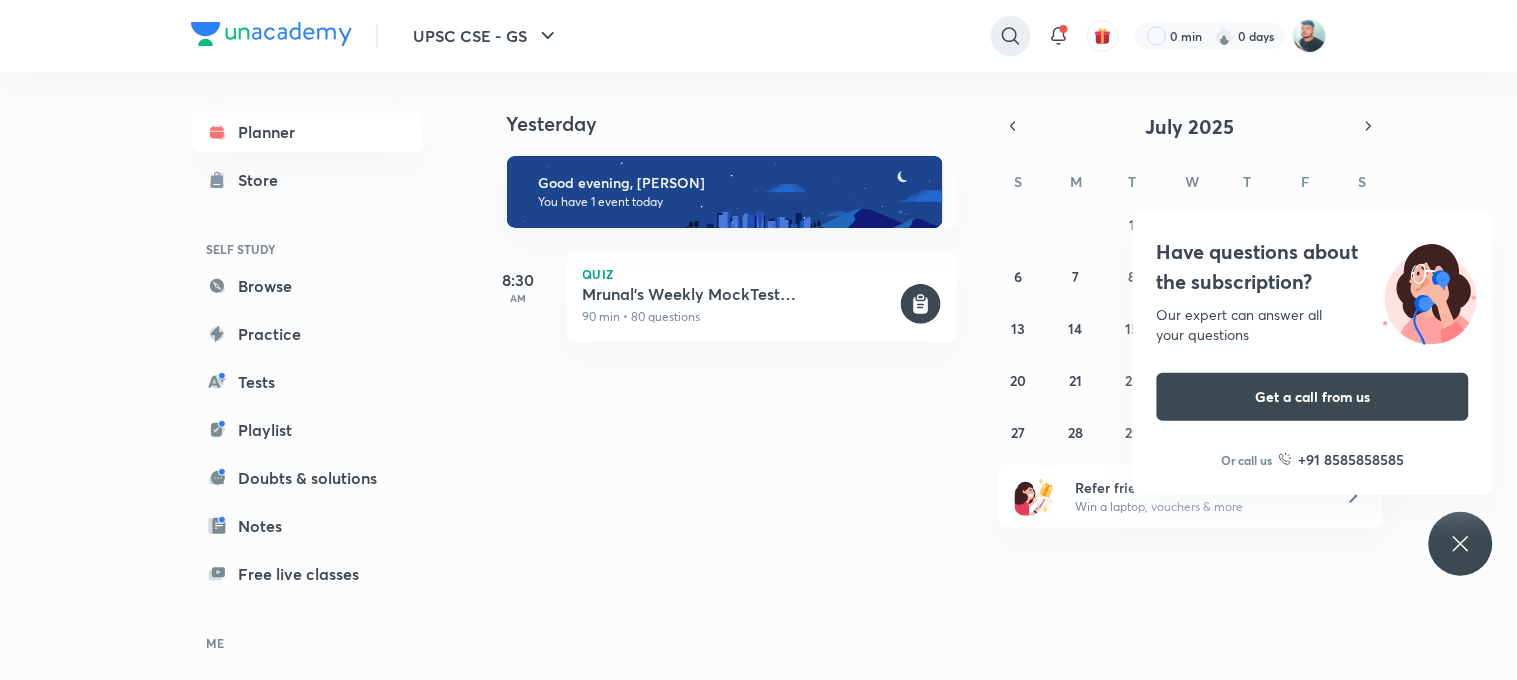 click 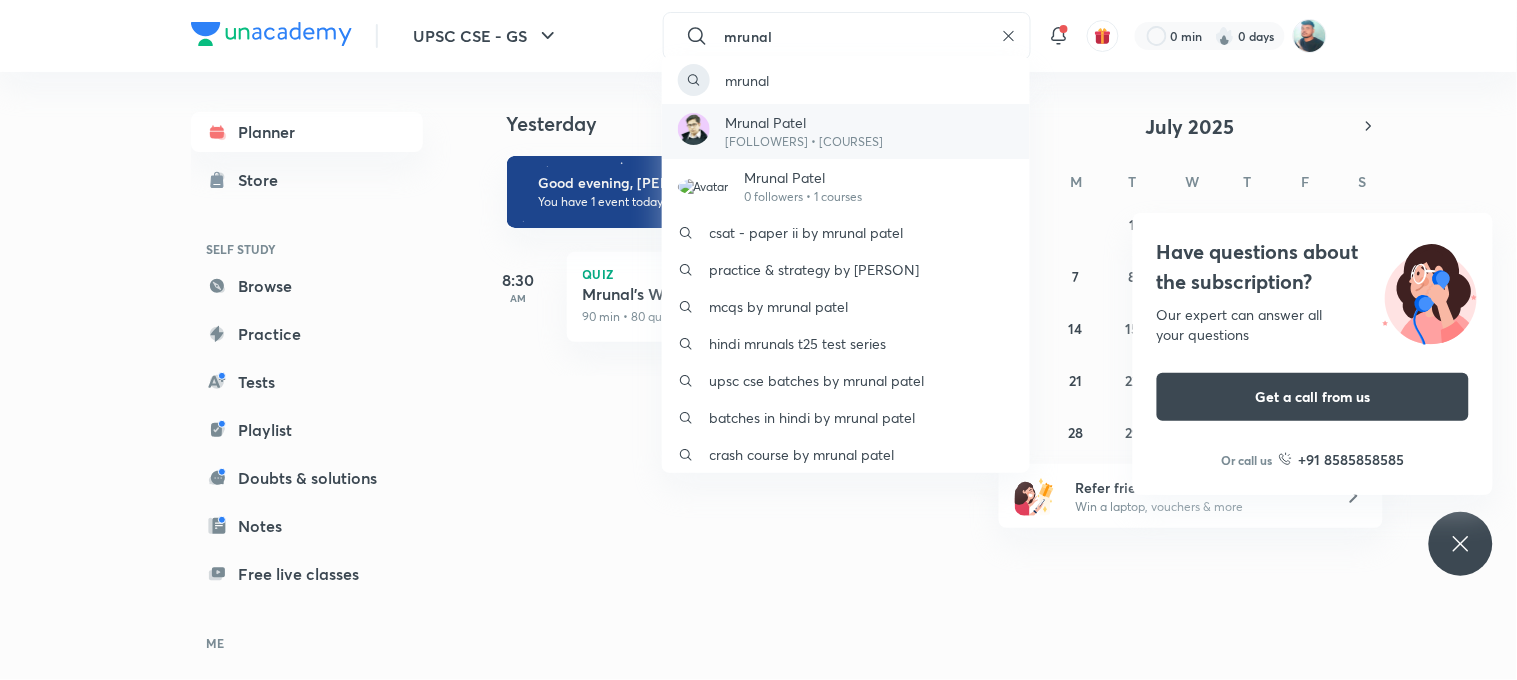 type on "mrunal" 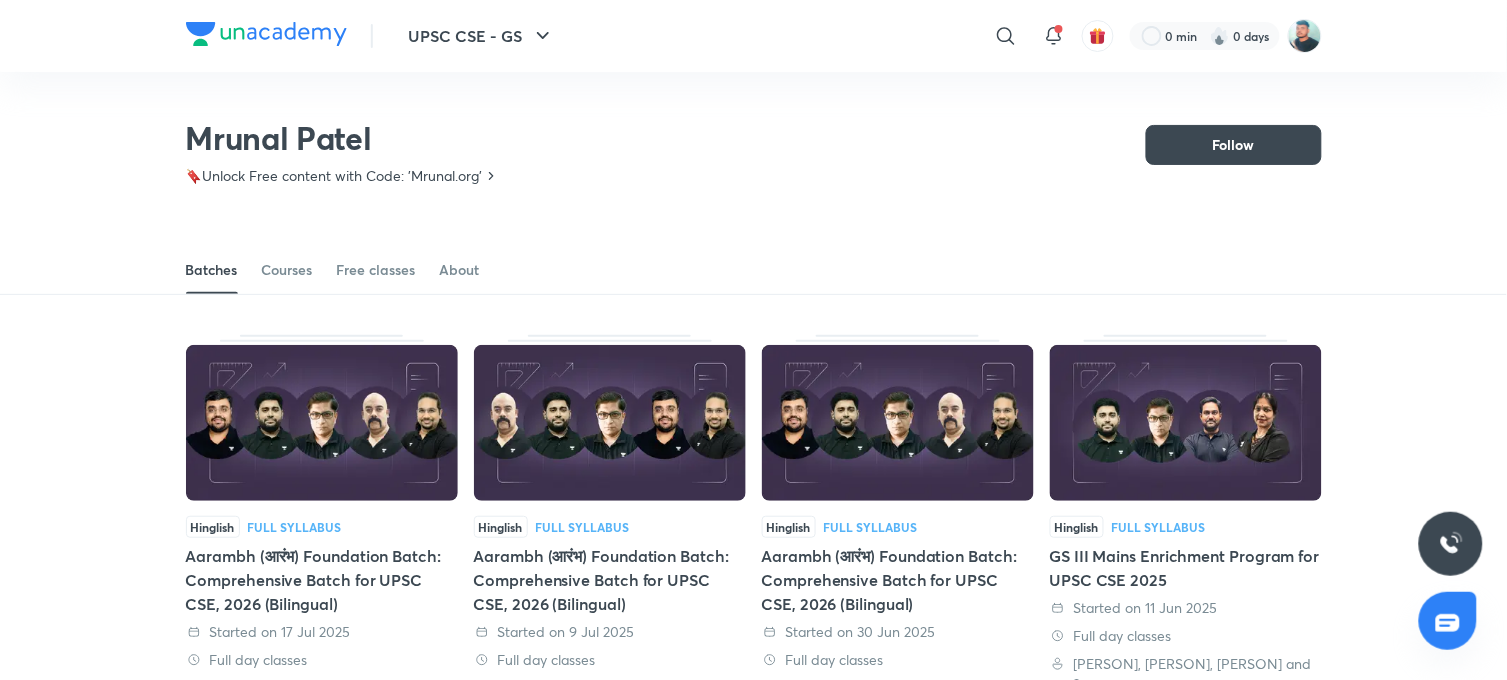 scroll, scrollTop: 86, scrollLeft: 0, axis: vertical 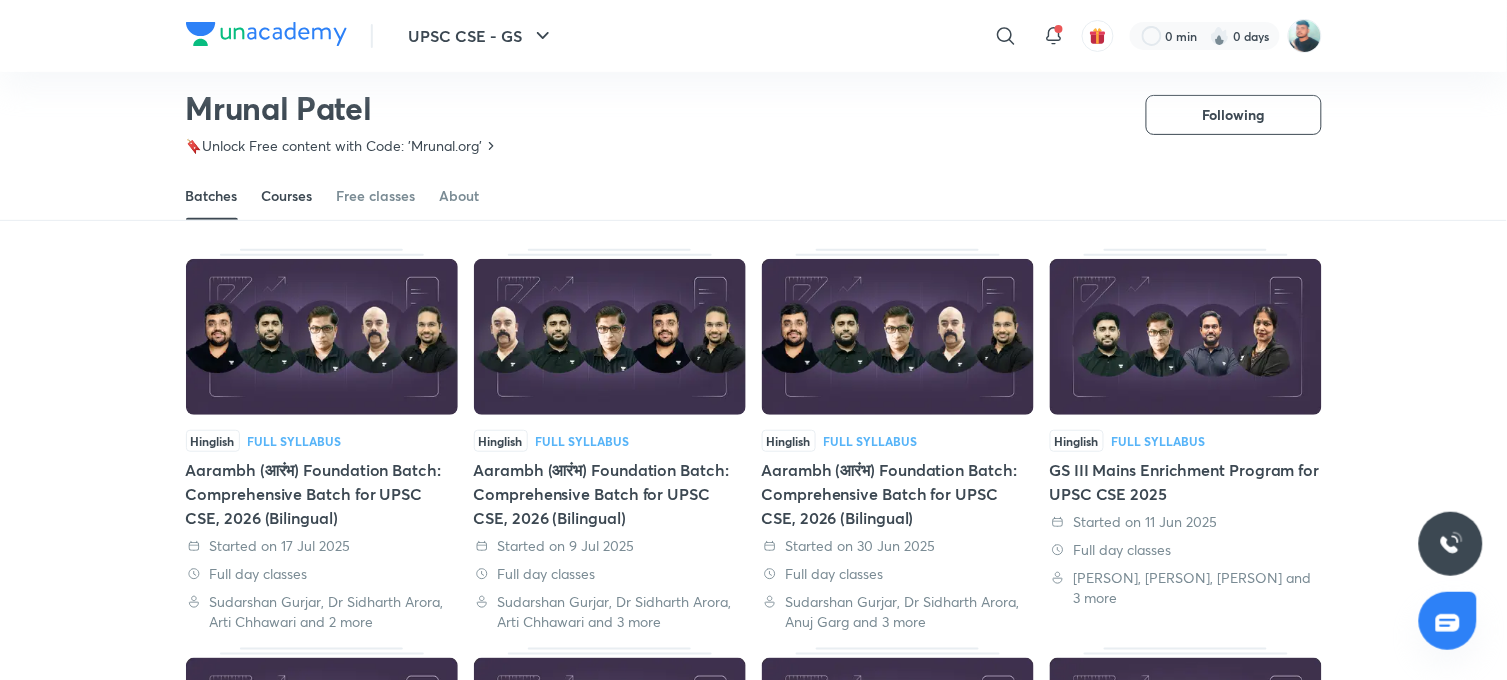 click on "Courses" at bounding box center [287, 196] 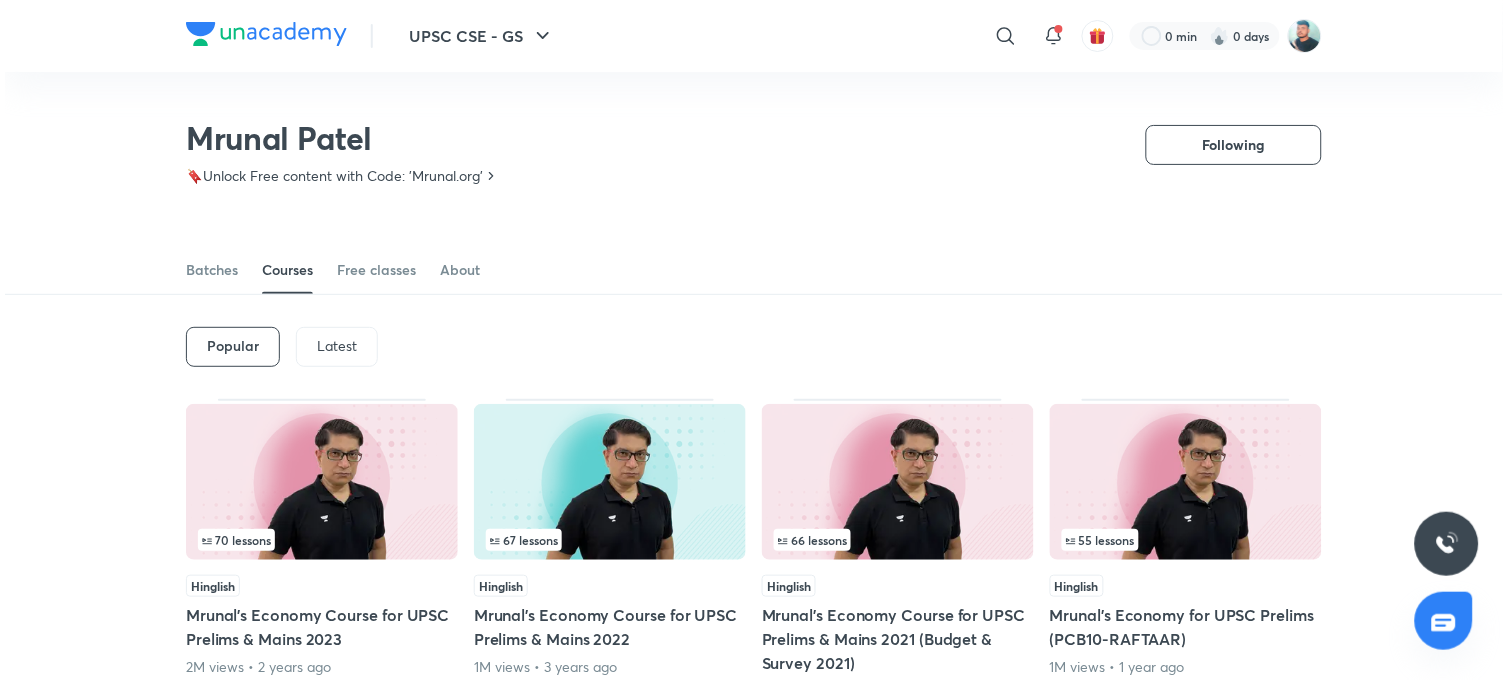 scroll, scrollTop: 86, scrollLeft: 0, axis: vertical 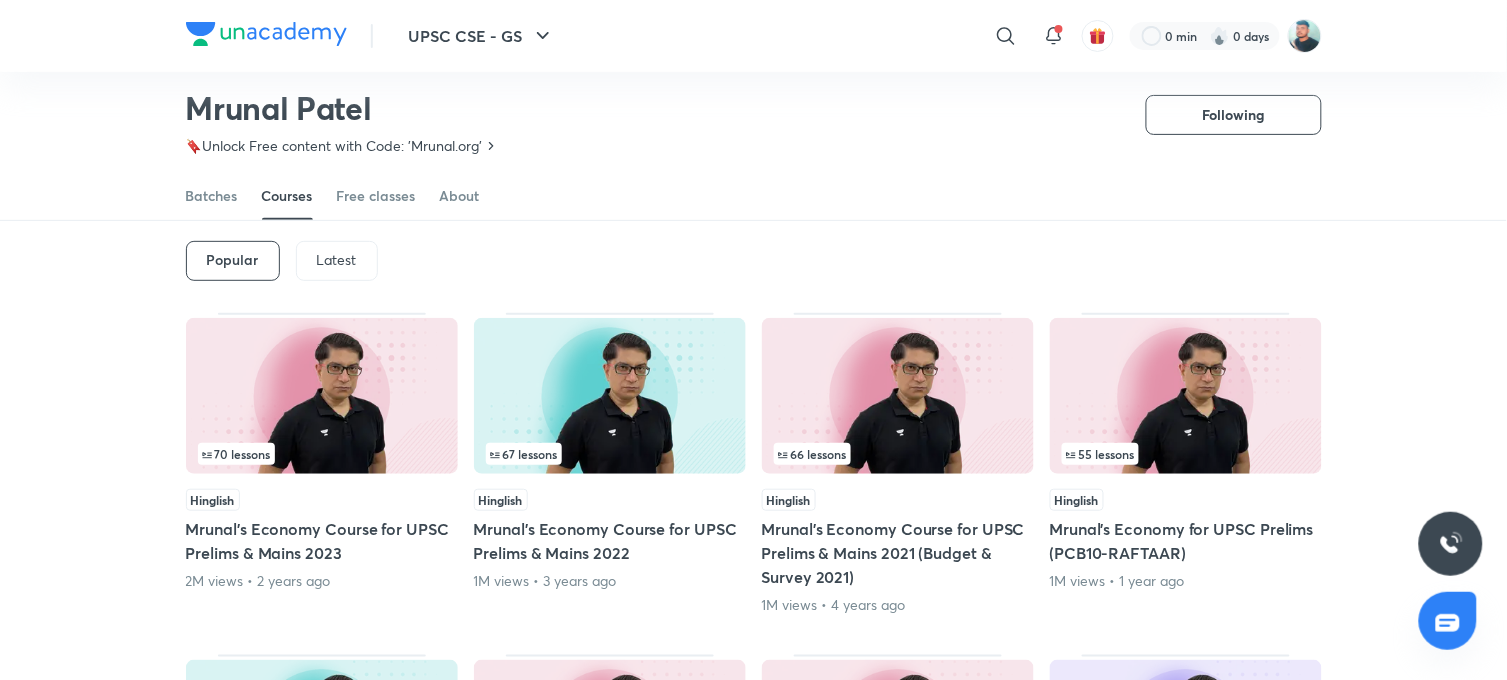 click on "Latest" at bounding box center [337, 260] 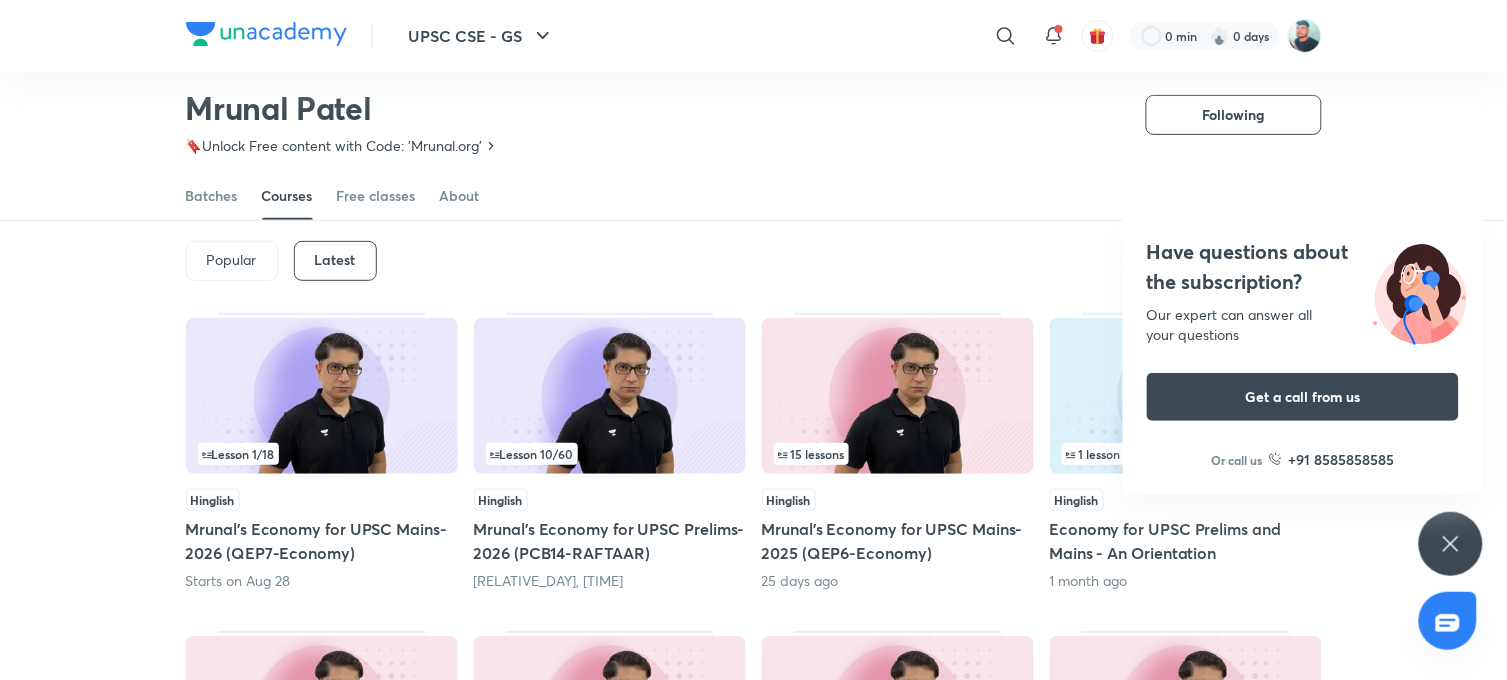 click at bounding box center (610, 396) 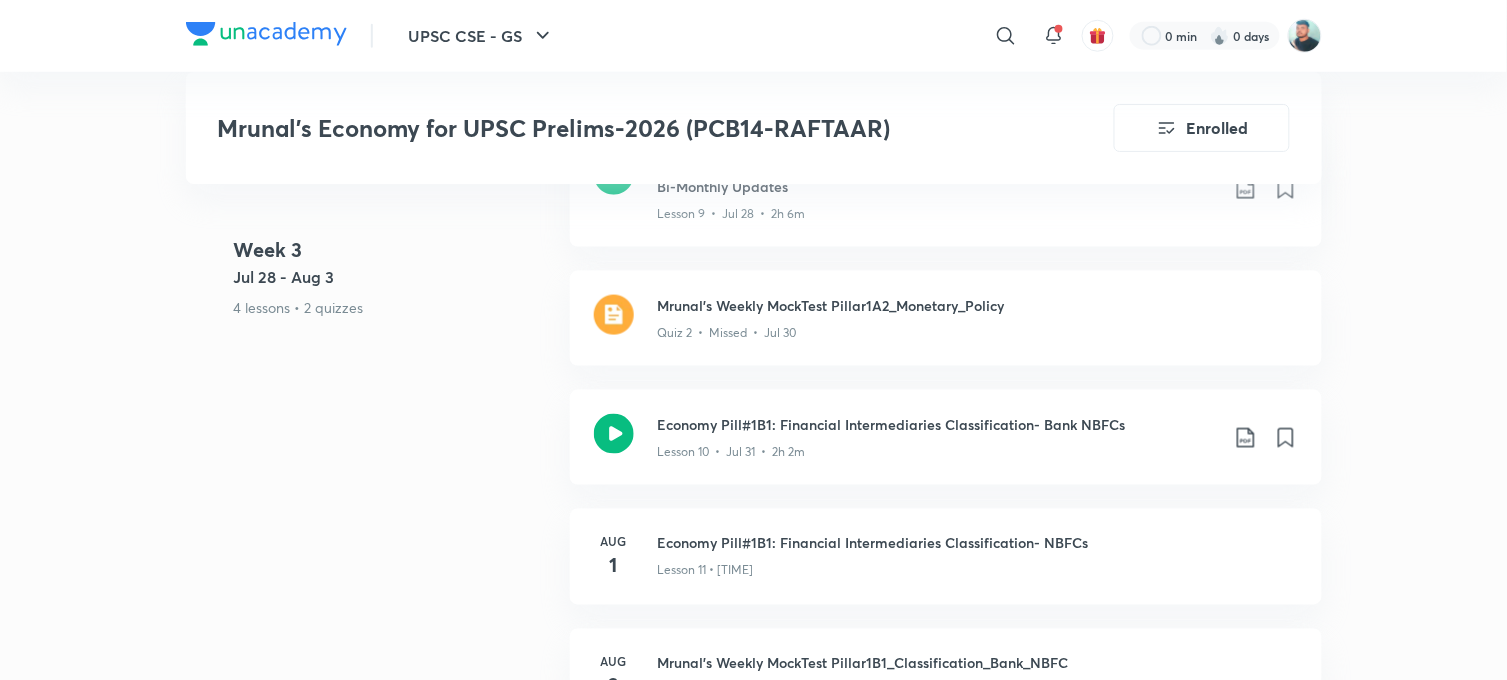 scroll, scrollTop: 2444, scrollLeft: 0, axis: vertical 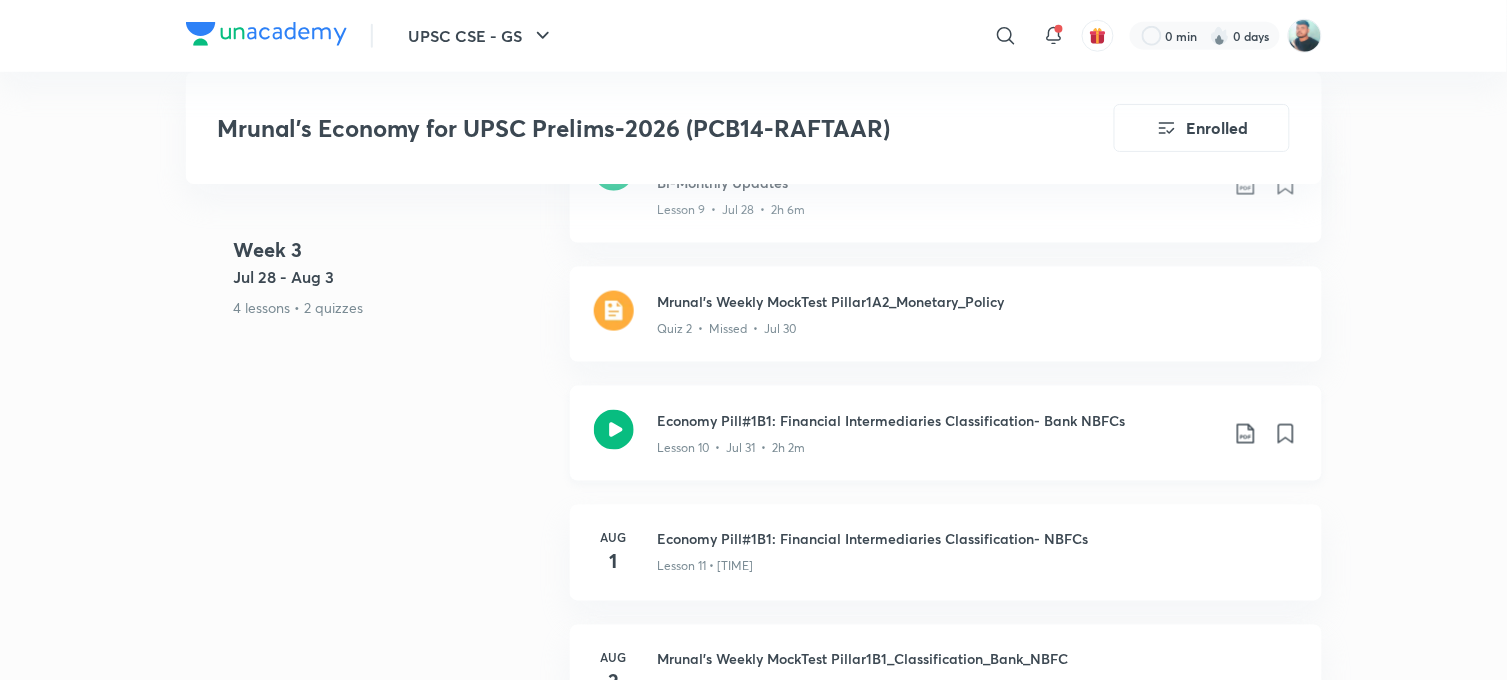 click on "Economy Pill#1B1: Financial Intermediaries Classification- Bank NBFCs" at bounding box center [938, 420] 